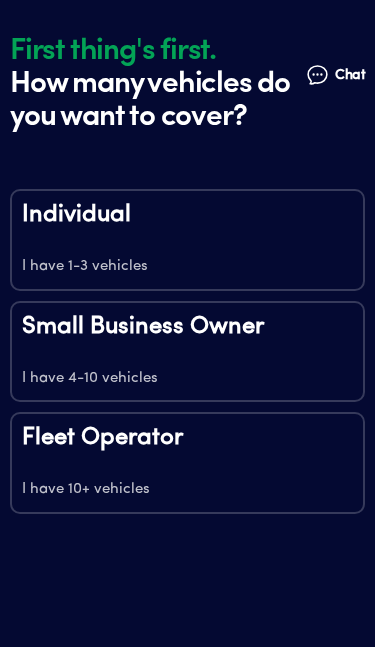 scroll, scrollTop: 0, scrollLeft: 0, axis: both 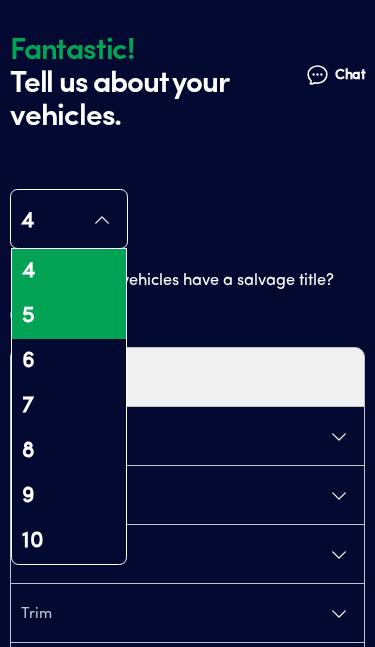 click on "5" at bounding box center (69, 316) 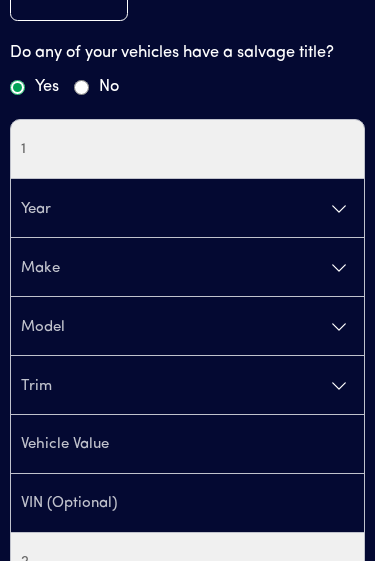 scroll, scrollTop: 227, scrollLeft: 0, axis: vertical 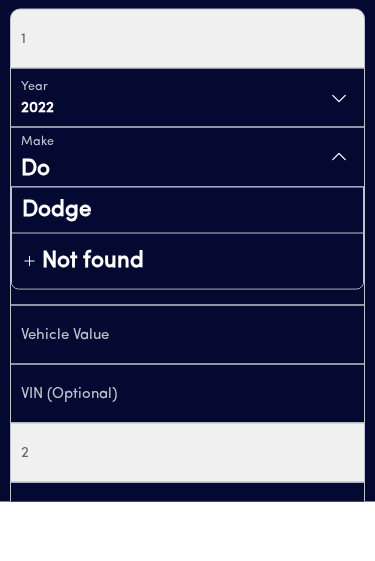 type on "Dod" 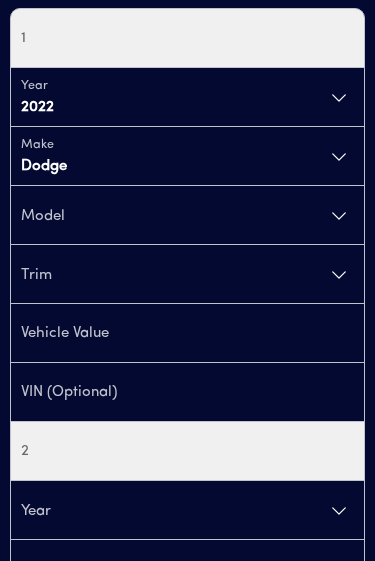 scroll, scrollTop: 338, scrollLeft: 0, axis: vertical 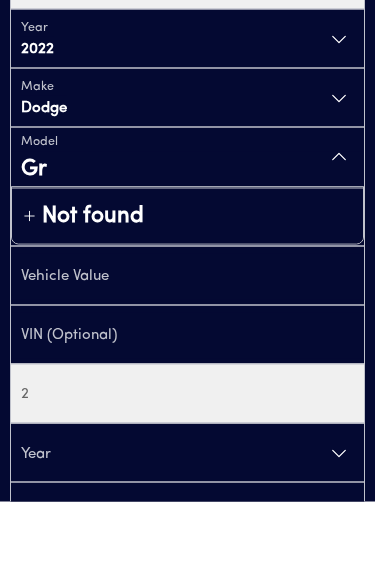 type on "G" 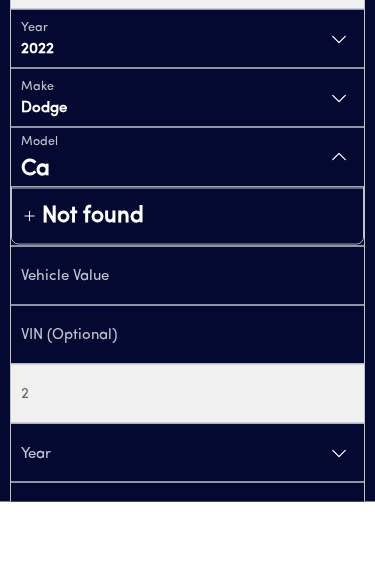 type on "C" 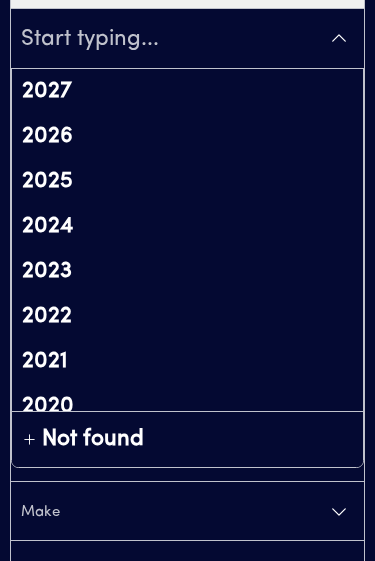 scroll, scrollTop: 280, scrollLeft: 0, axis: vertical 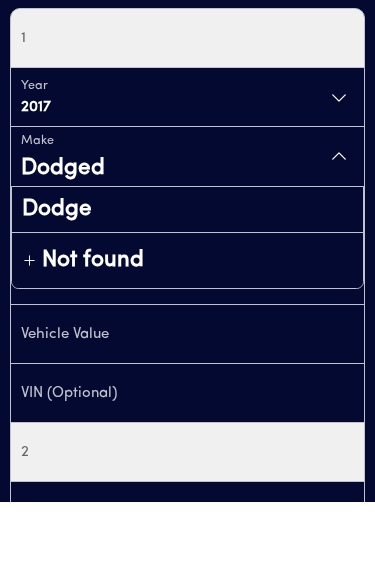 type on "Dodge" 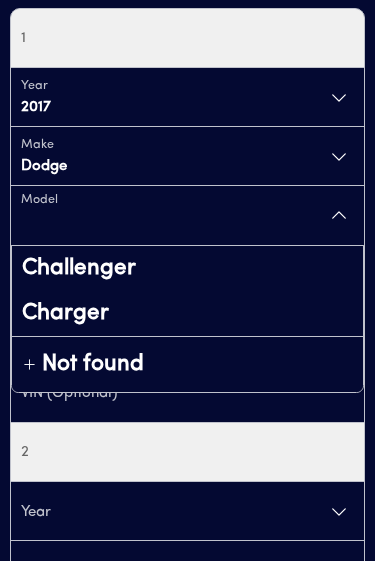 scroll, scrollTop: 338, scrollLeft: 0, axis: vertical 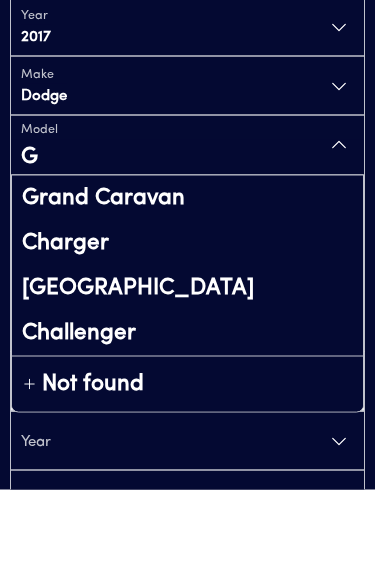 type on "Gr" 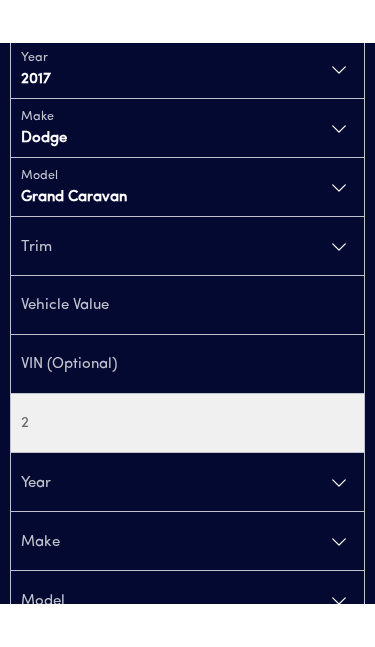 scroll, scrollTop: 409, scrollLeft: 0, axis: vertical 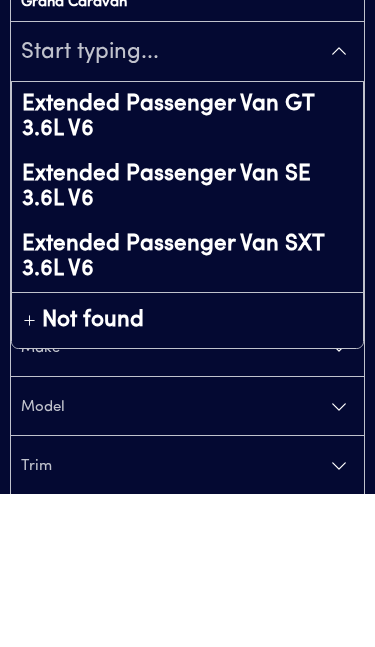 type on "9000" 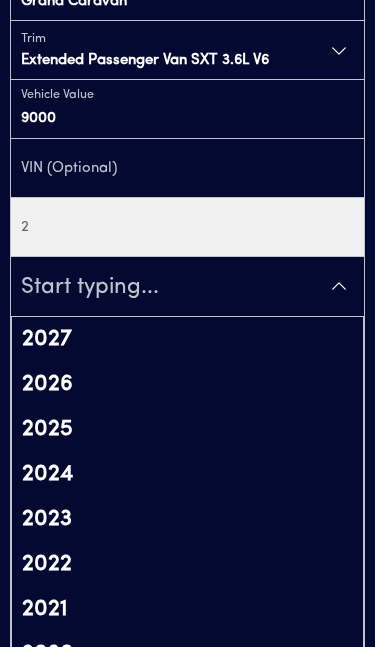 scroll, scrollTop: 562, scrollLeft: 0, axis: vertical 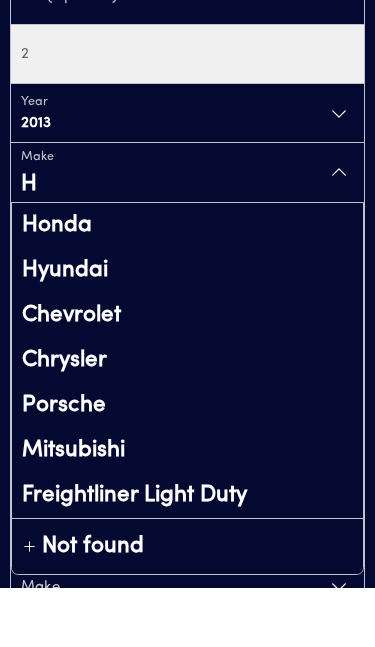type on "Hy" 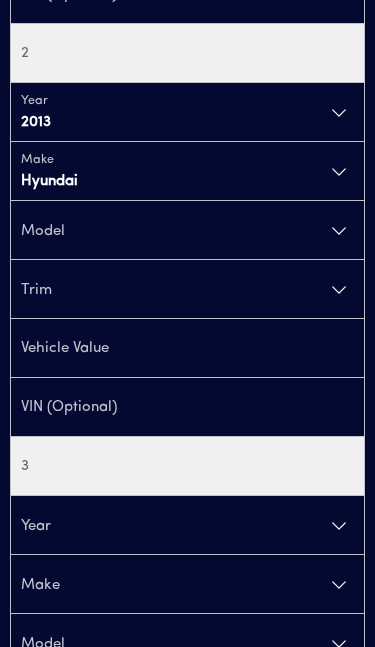 scroll, scrollTop: 736, scrollLeft: 0, axis: vertical 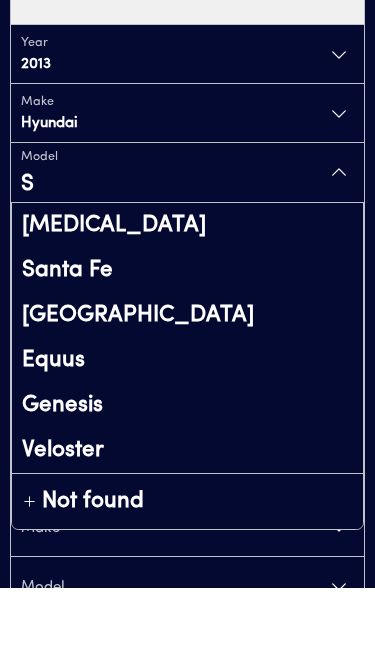 type on "So" 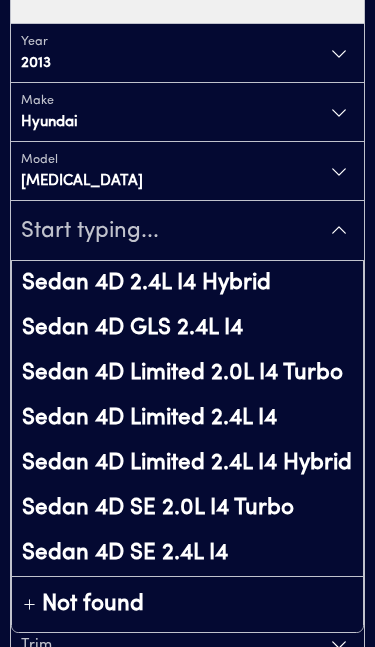 scroll, scrollTop: 795, scrollLeft: 0, axis: vertical 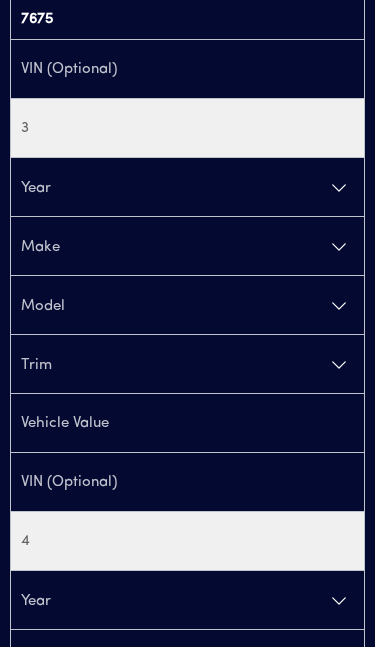 type on "7950" 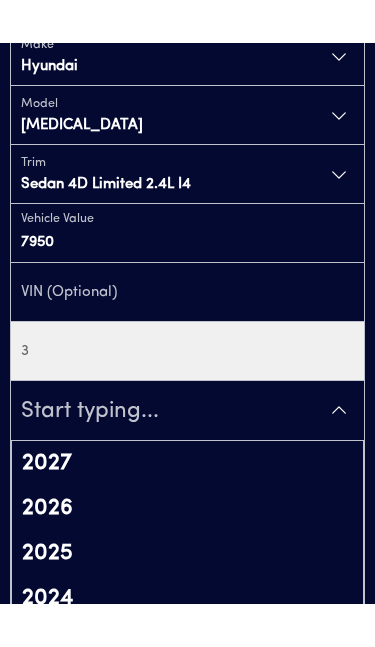 scroll, scrollTop: 877, scrollLeft: 0, axis: vertical 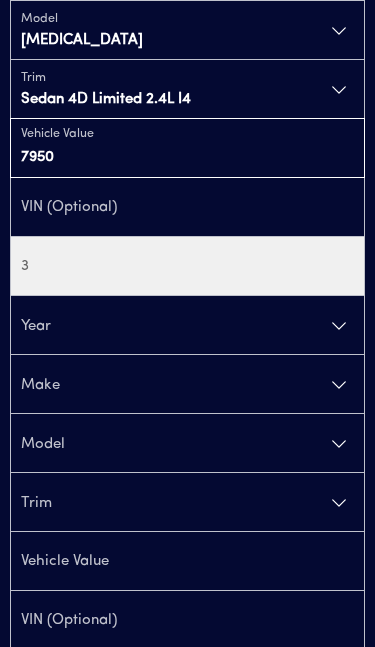 click on "7950" at bounding box center (187, 158) 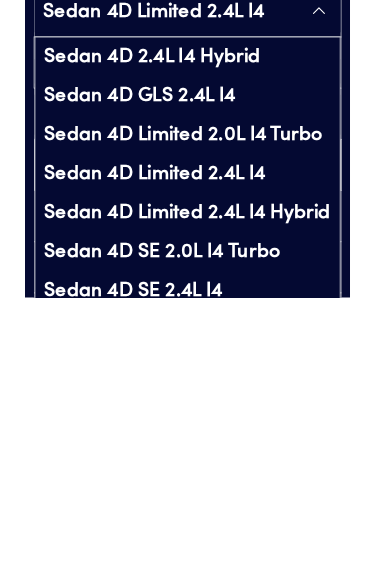 scroll, scrollTop: 735, scrollLeft: 0, axis: vertical 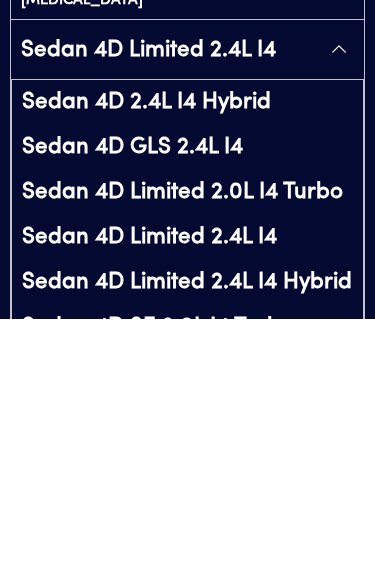 click on "Sedan 4D Limited 2.4L I4" at bounding box center (187, 292) 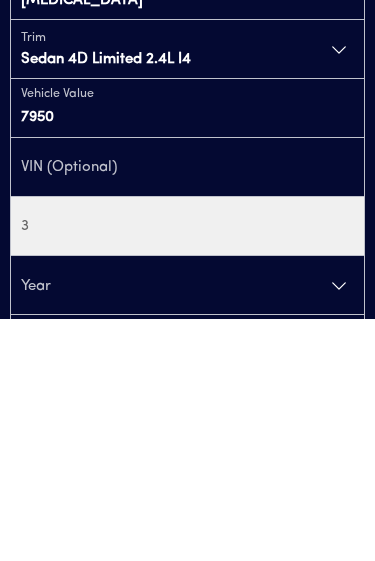 scroll, scrollTop: 976, scrollLeft: 0, axis: vertical 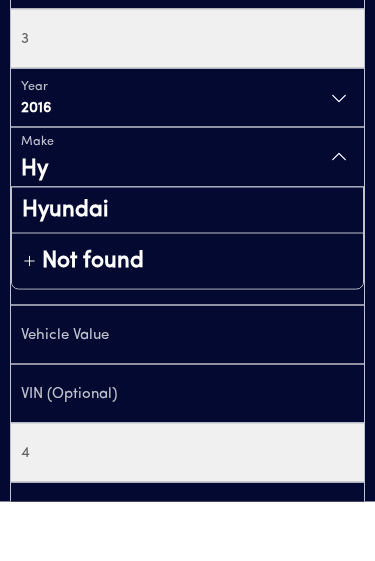 type on "Hyu" 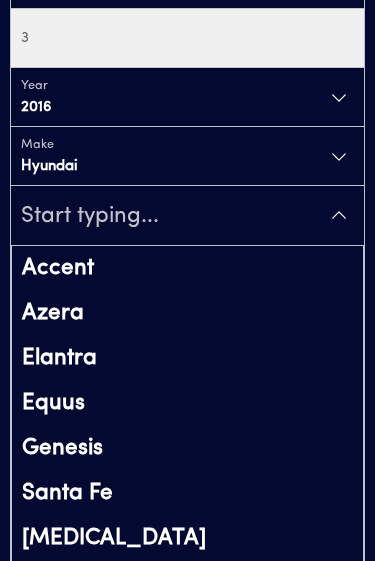 scroll, scrollTop: 1164, scrollLeft: 0, axis: vertical 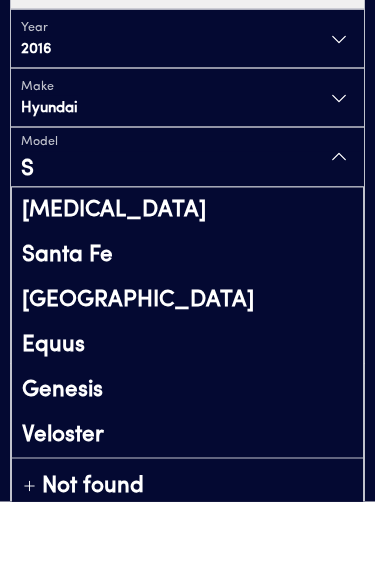 type on "Sa" 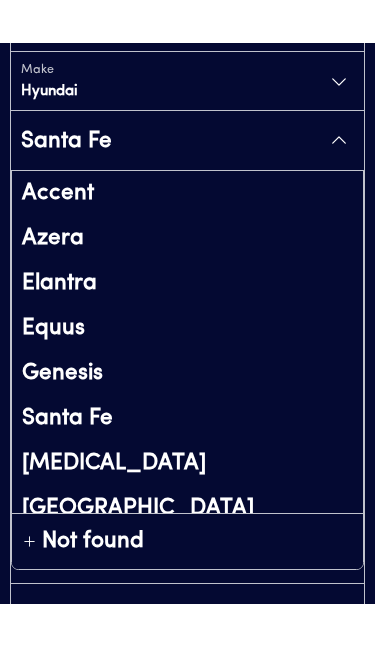 scroll, scrollTop: 1224, scrollLeft: 0, axis: vertical 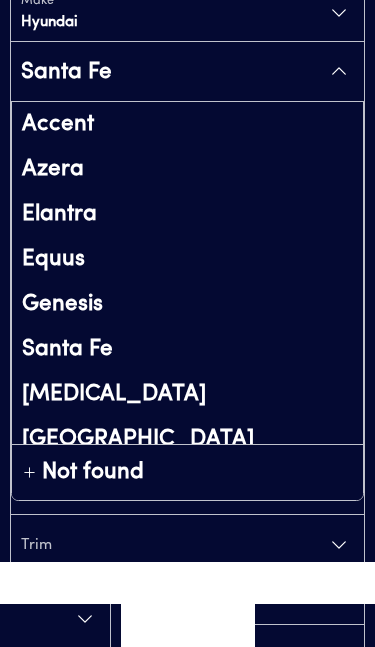 click on "Santa Fe" at bounding box center [187, 157] 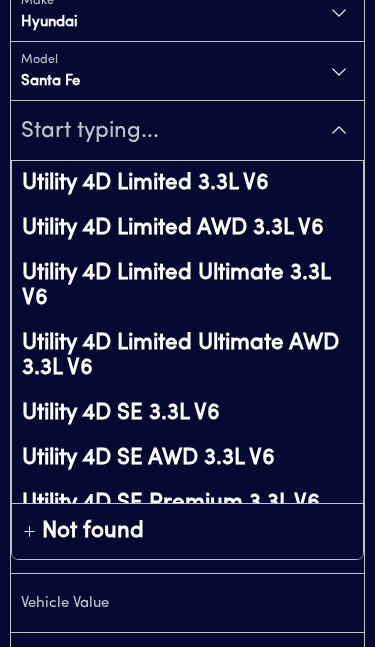 scroll, scrollTop: 1267, scrollLeft: 0, axis: vertical 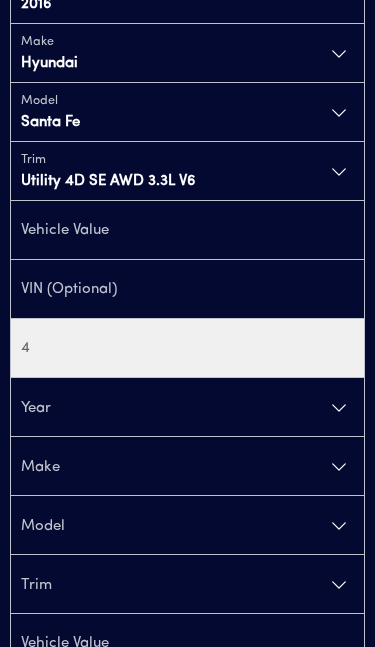 type on "9125" 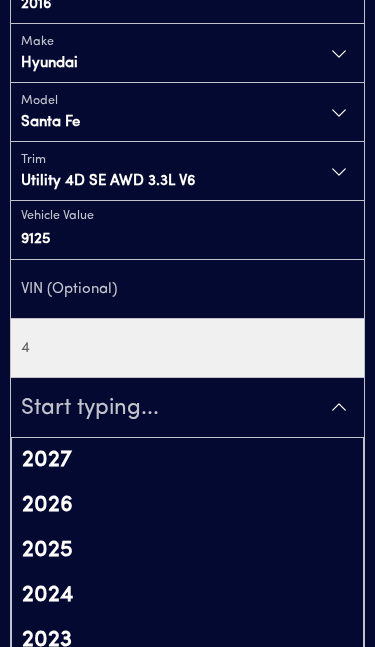 scroll, scrollTop: 1267, scrollLeft: 0, axis: vertical 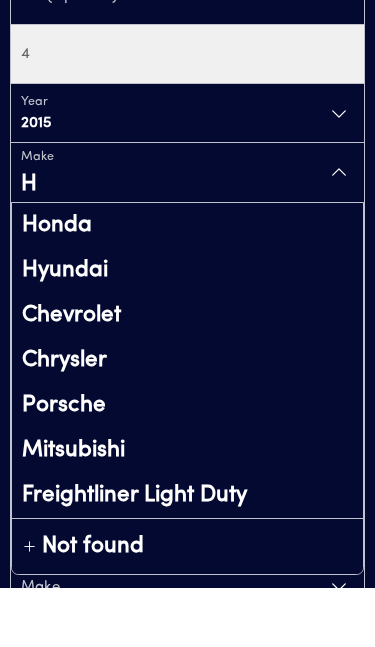 type on "Hy" 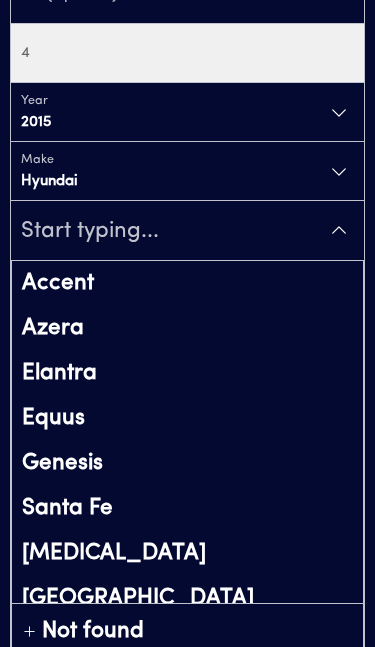 scroll, scrollTop: 1562, scrollLeft: 0, axis: vertical 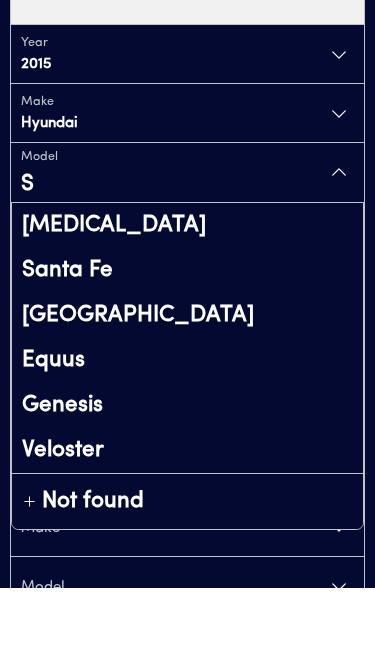 type on "So" 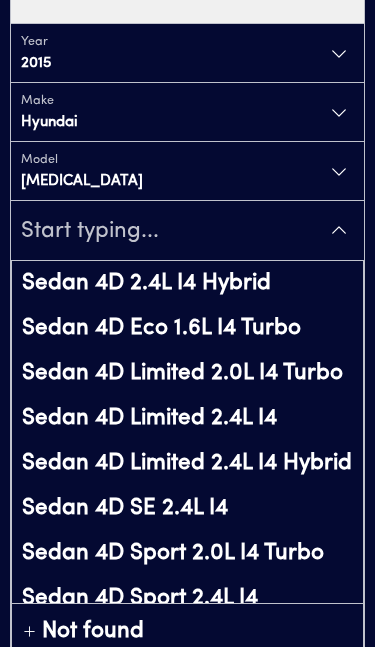 scroll, scrollTop: 1621, scrollLeft: 0, axis: vertical 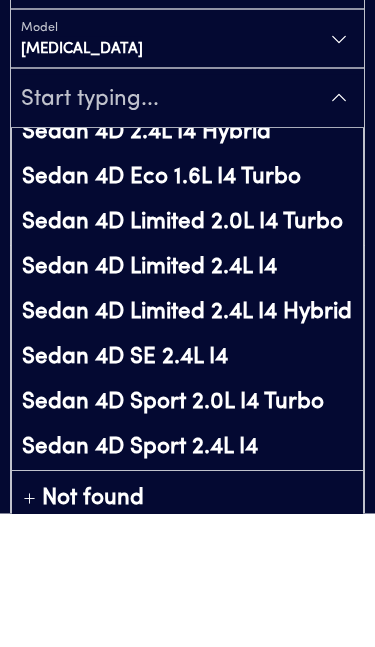 type on "10650" 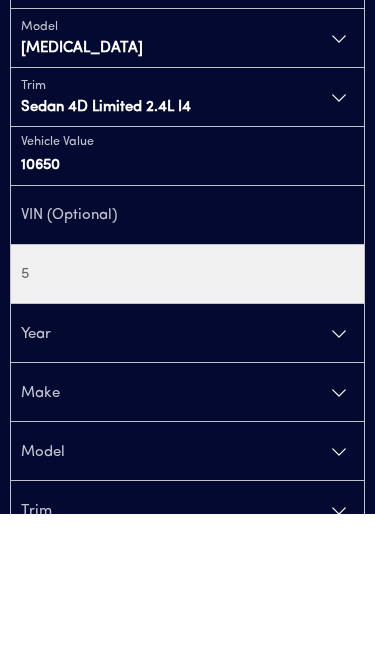 scroll, scrollTop: 1755, scrollLeft: 0, axis: vertical 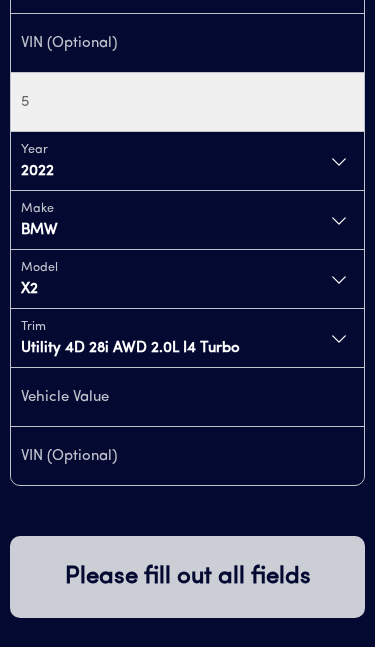 type on "27250" 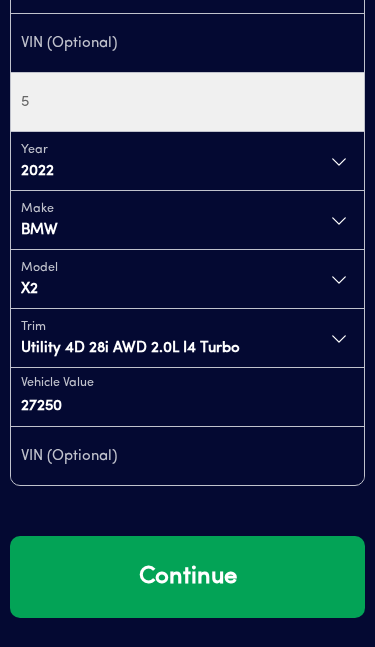 click on "Continue" at bounding box center (187, 577) 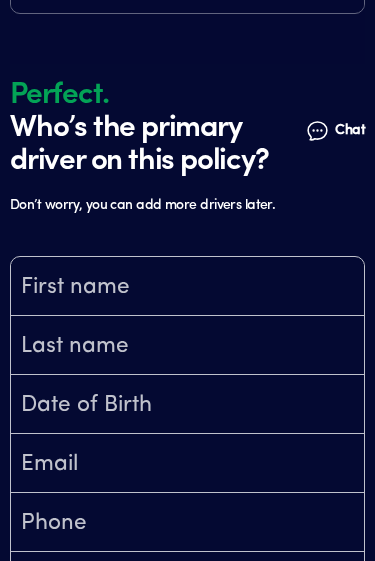 scroll, scrollTop: 2318, scrollLeft: 0, axis: vertical 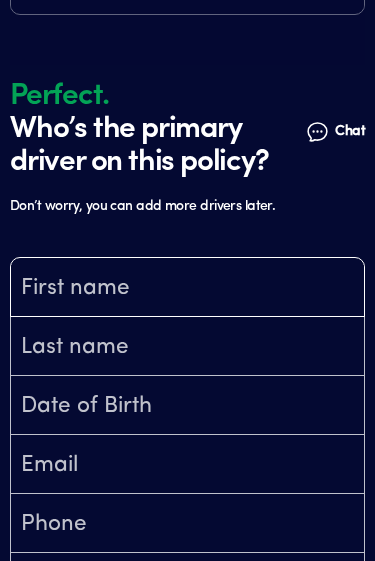 click at bounding box center (187, 288) 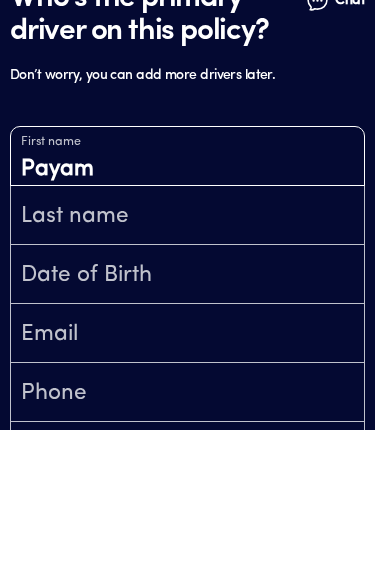 type on "Payam" 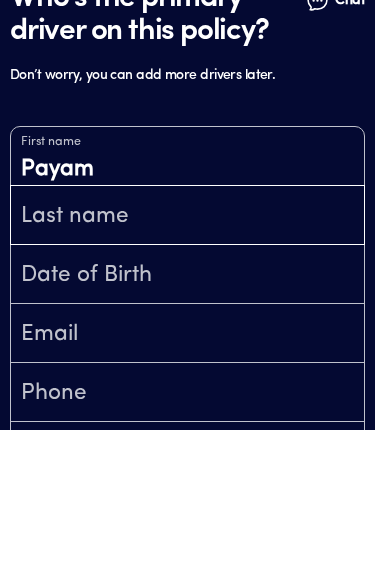 click at bounding box center (187, 348) 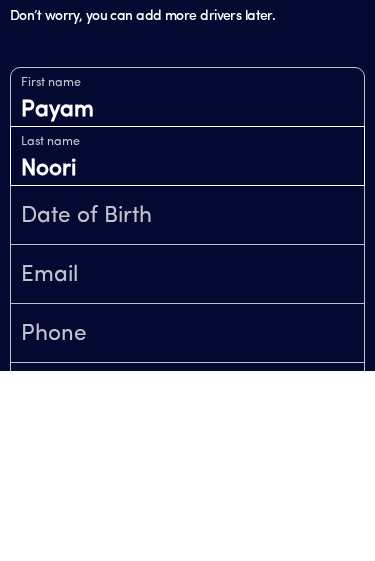 type on "Noori" 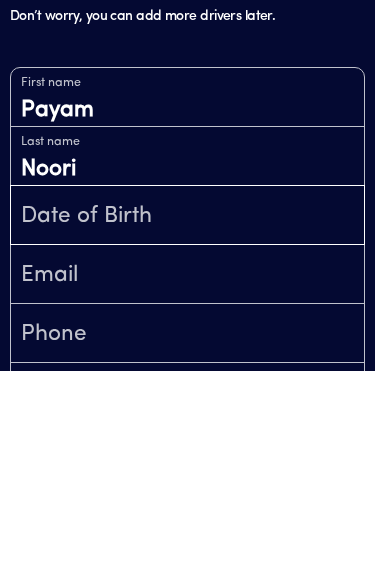click at bounding box center (187, 407) 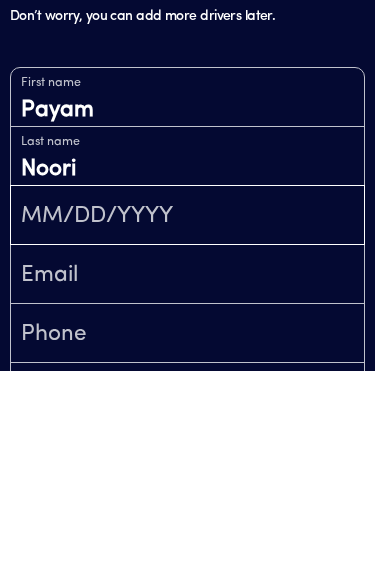 scroll, scrollTop: 2319, scrollLeft: 0, axis: vertical 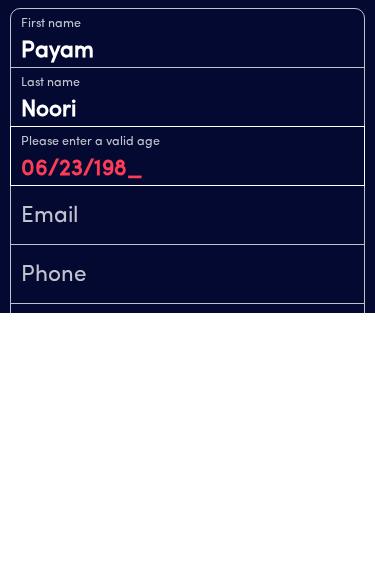 type on "[DATE]" 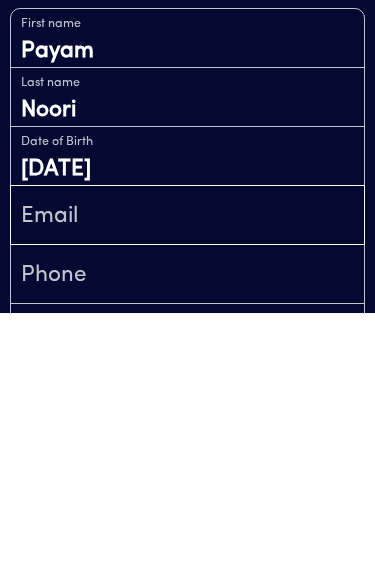 click at bounding box center (187, 465) 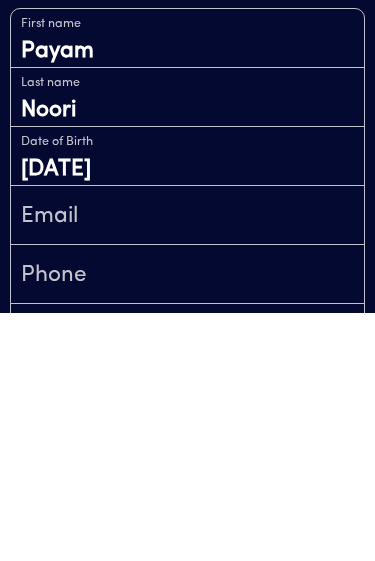 scroll, scrollTop: 2567, scrollLeft: 0, axis: vertical 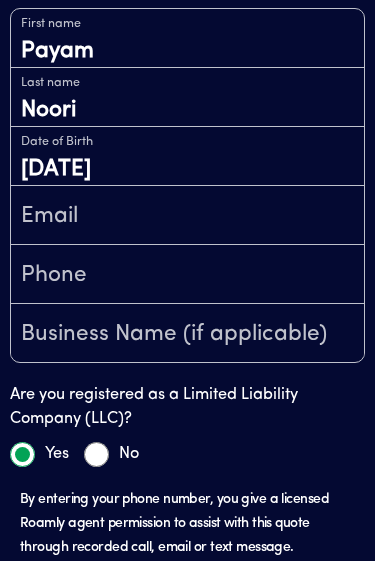 click on "Yes" at bounding box center [22, 455] 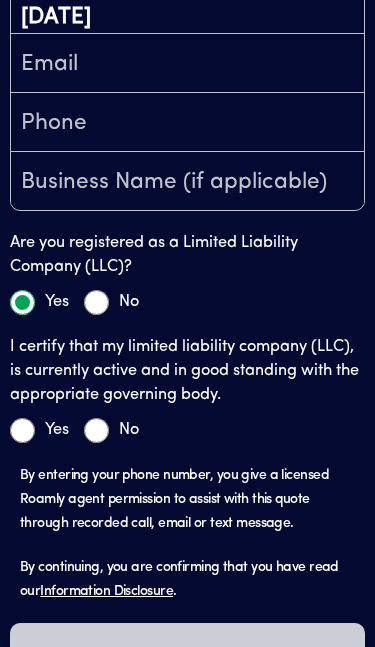 scroll, scrollTop: 2737, scrollLeft: 0, axis: vertical 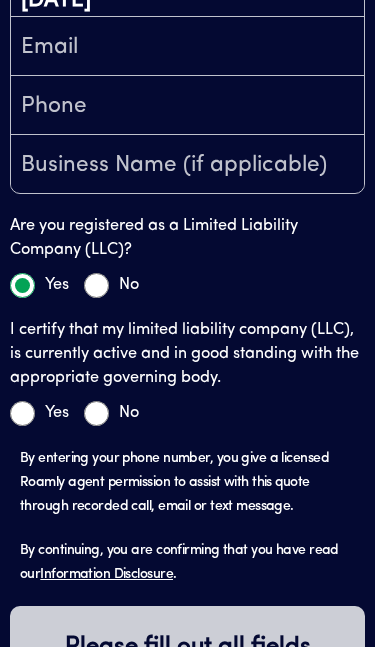 click on "Yes" at bounding box center (22, 413) 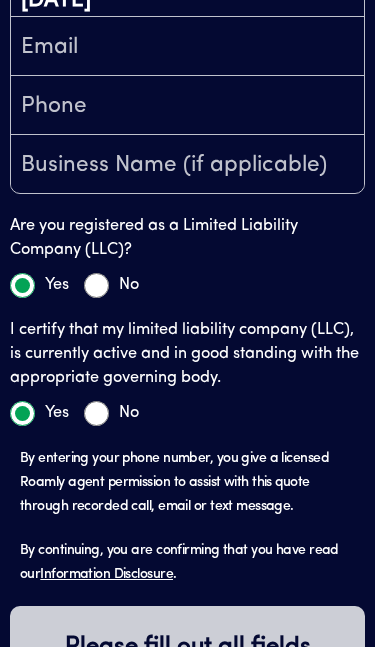 radio on "true" 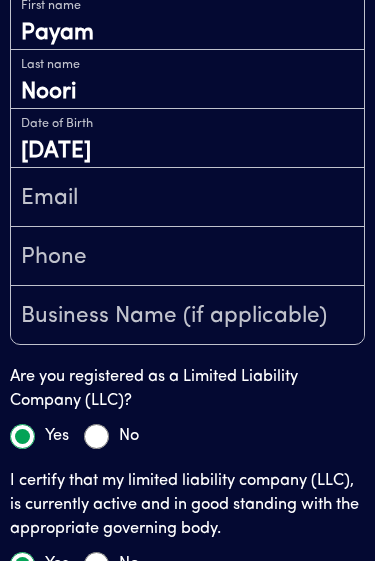 scroll, scrollTop: 2581, scrollLeft: 0, axis: vertical 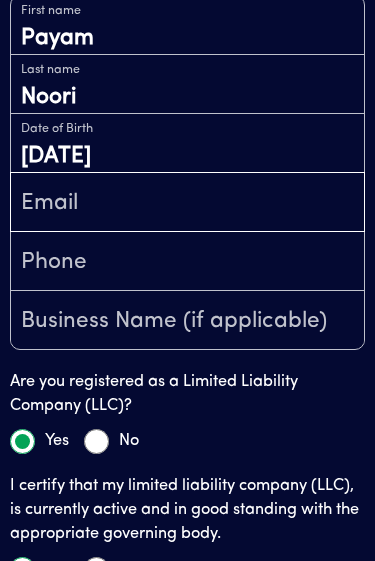click at bounding box center [187, 203] 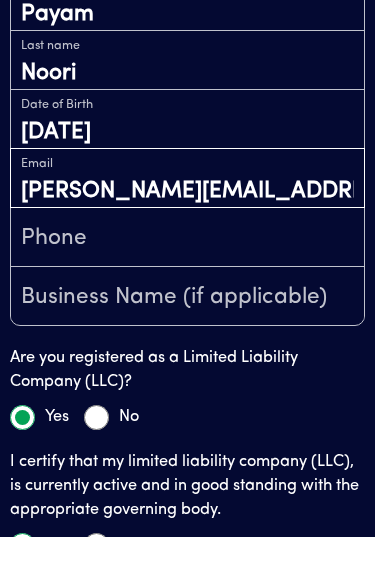 type on "[PERSON_NAME][EMAIL_ADDRESS][DOMAIN_NAME]" 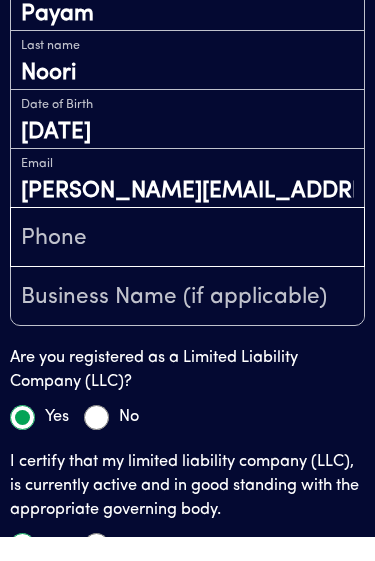 click at bounding box center (187, 262) 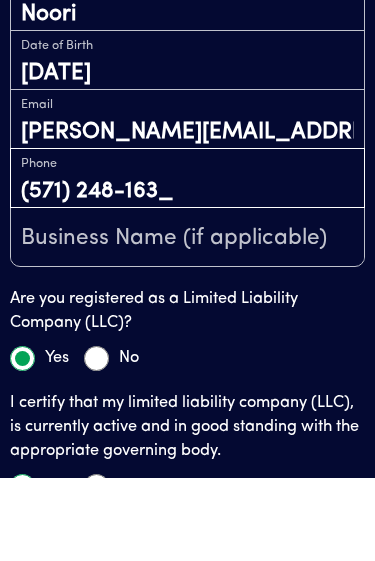 type on "[PHONE_NUMBER]" 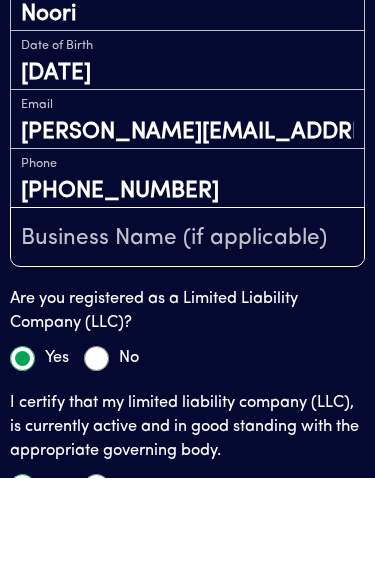 click at bounding box center [187, 321] 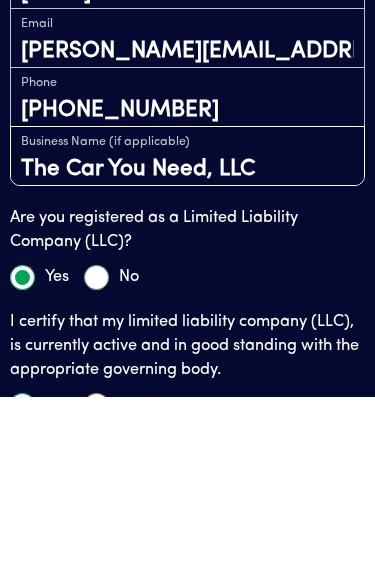type on "The Car You Need, LLC" 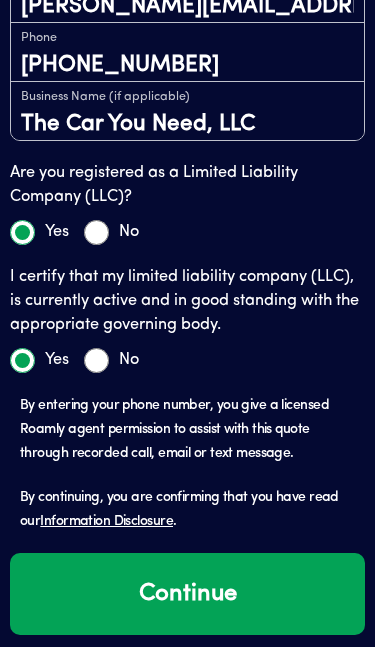 scroll, scrollTop: 2805, scrollLeft: 0, axis: vertical 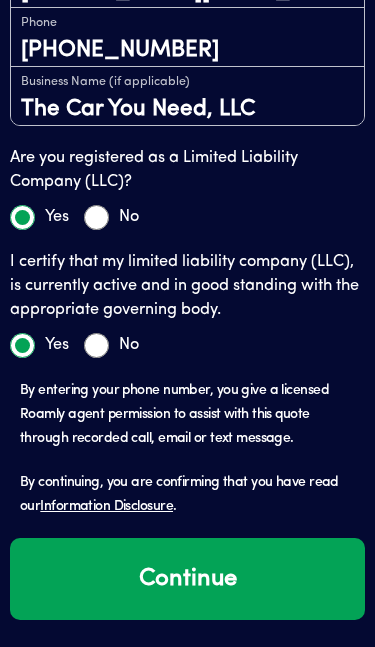 click on "Continue" at bounding box center (187, 579) 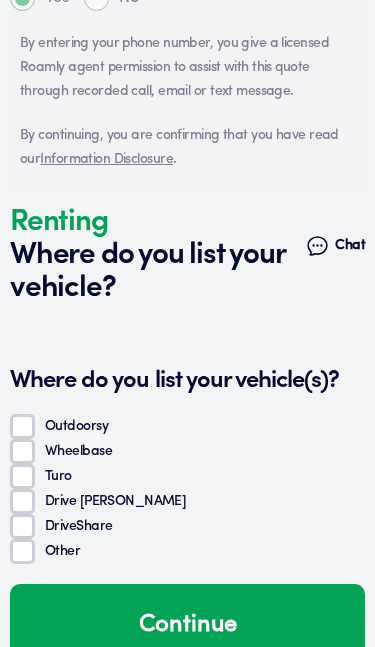 scroll, scrollTop: 3054, scrollLeft: 0, axis: vertical 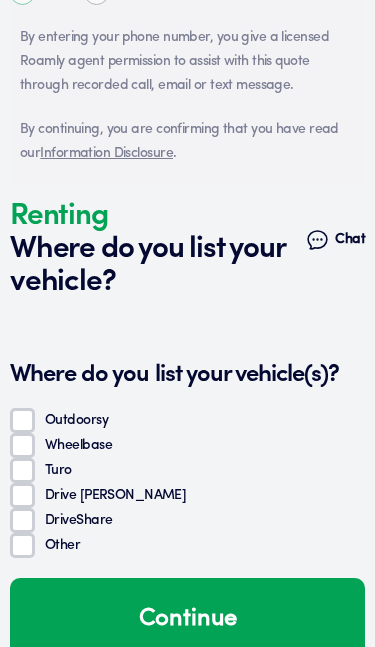 click on "Where do you list your vehicle(s)? Outdoorsy Wheelbase Turo Drive [PERSON_NAME] DriveShare Other Continue" at bounding box center (187, 551) 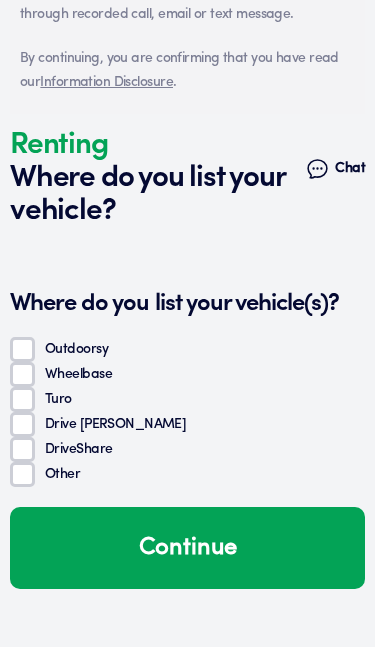 scroll, scrollTop: 3138, scrollLeft: 0, axis: vertical 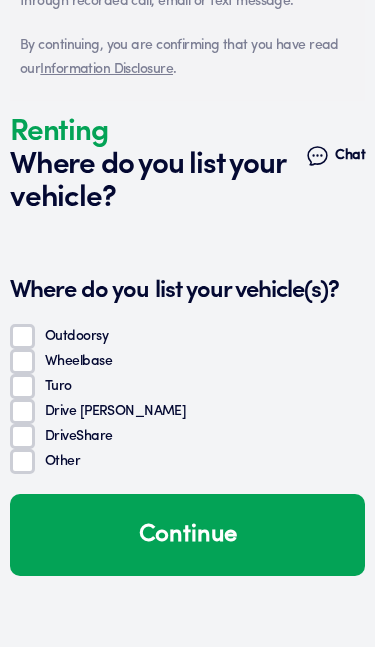 click on "Turo" at bounding box center [22, 387] 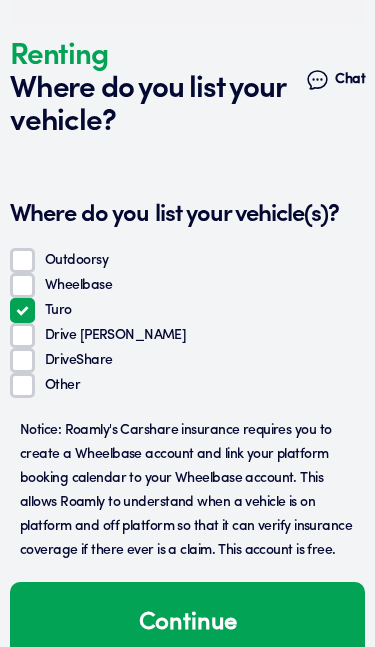 scroll, scrollTop: 3259, scrollLeft: 0, axis: vertical 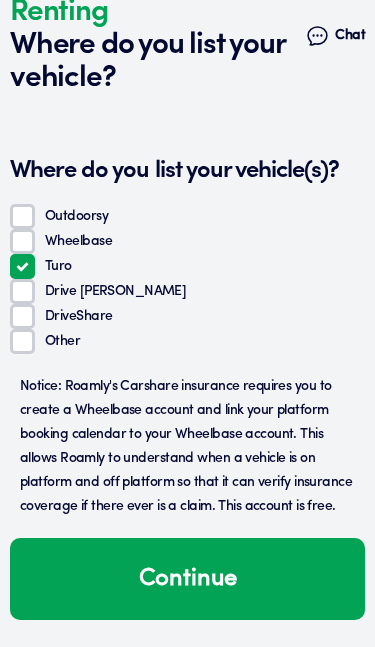click on "Continue" at bounding box center [187, 579] 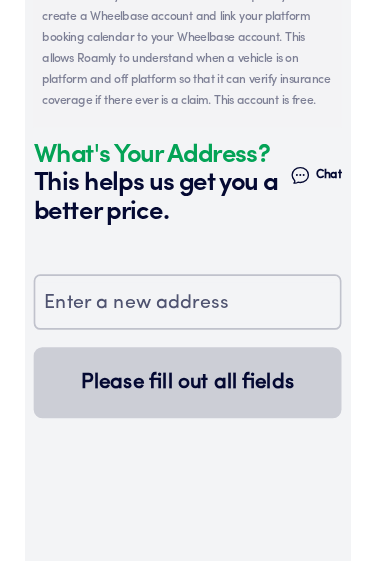 scroll, scrollTop: 3539, scrollLeft: 0, axis: vertical 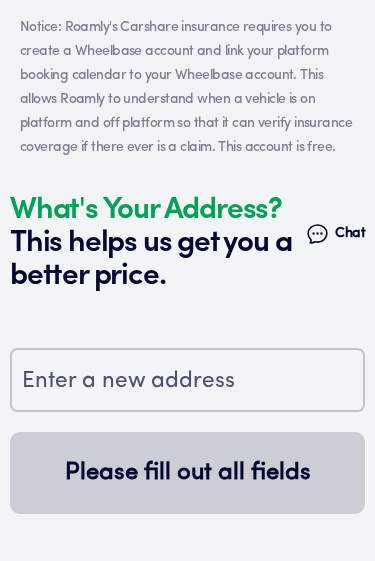 click at bounding box center (187, 381) 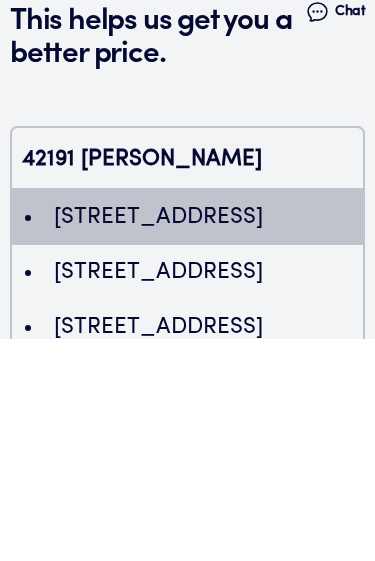 type on "ChIJAWzMGhxCtokRqOwCboHAW40" 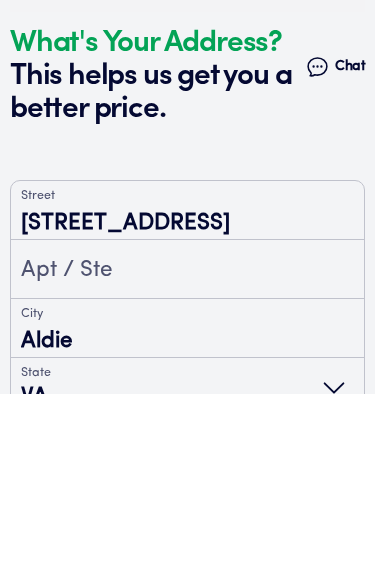 scroll, scrollTop: 3705, scrollLeft: 0, axis: vertical 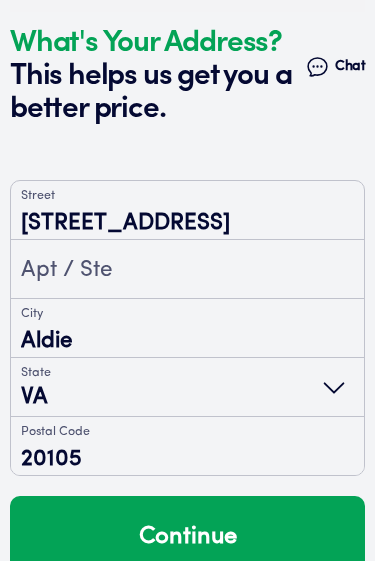 click on "Continue" at bounding box center [187, 538] 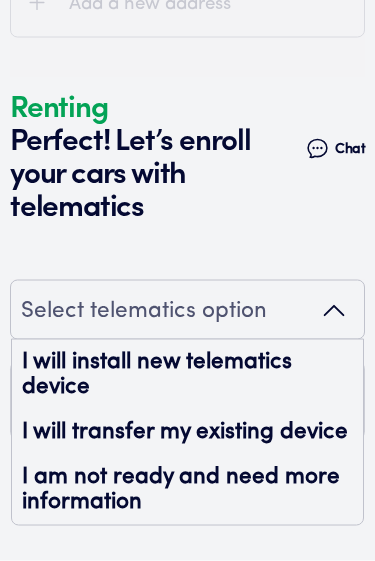 scroll, scrollTop: 3899, scrollLeft: 0, axis: vertical 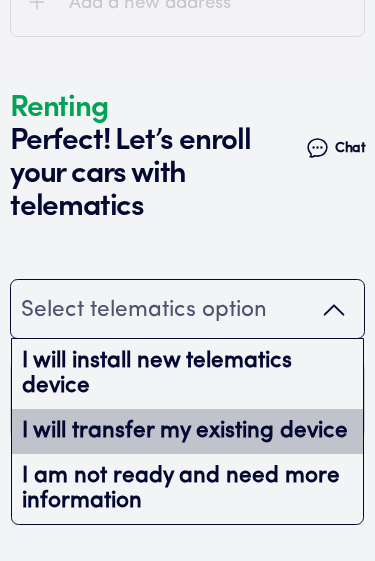 click on "I will transfer my existing device" at bounding box center (187, 431) 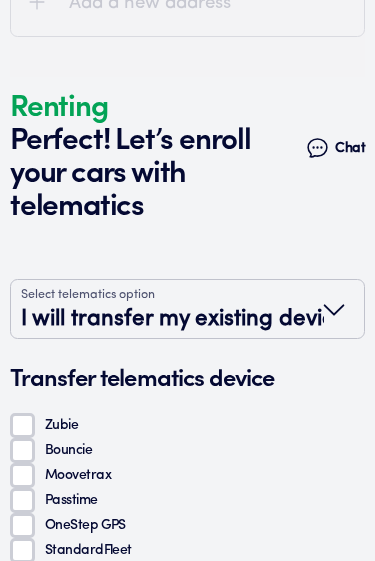 click on "Bouncie" at bounding box center (22, 450) 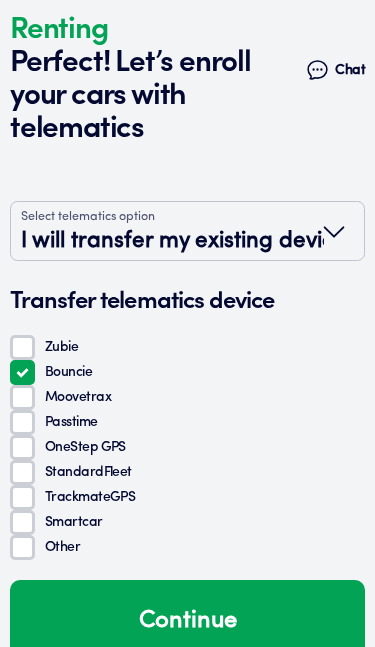 scroll, scrollTop: 4019, scrollLeft: 0, axis: vertical 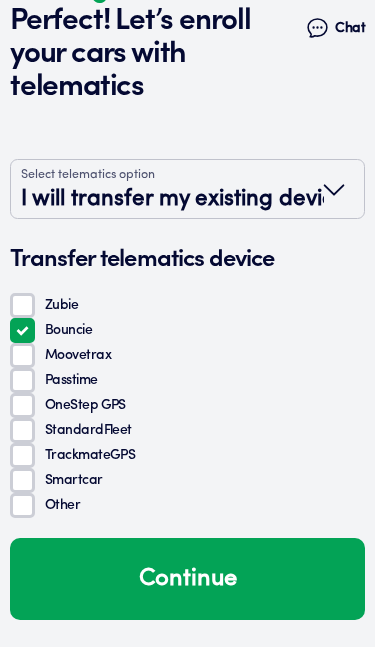 click on "Continue" at bounding box center (187, 579) 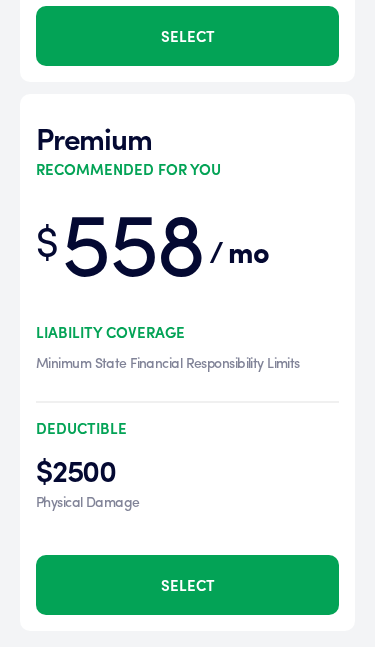 scroll, scrollTop: 4932, scrollLeft: 0, axis: vertical 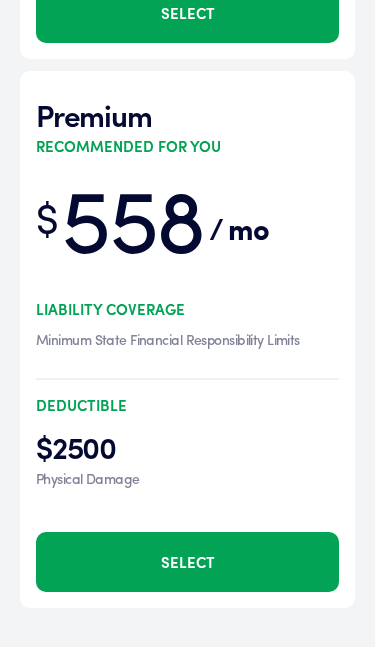 click on "Select" at bounding box center [187, 562] 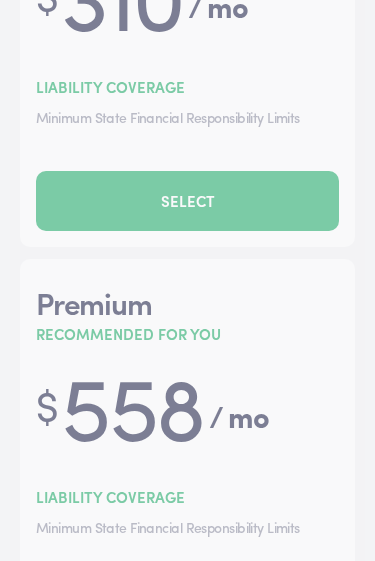 scroll, scrollTop: 4641, scrollLeft: 0, axis: vertical 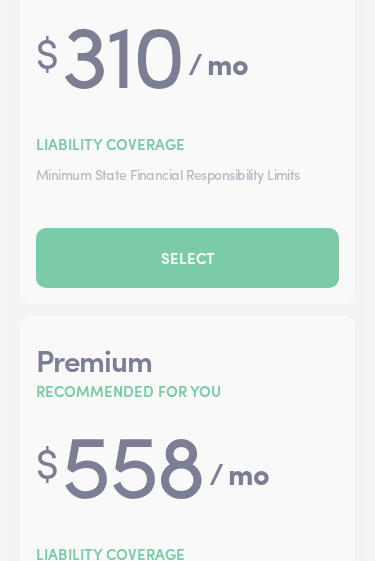 click at bounding box center (187, 369) 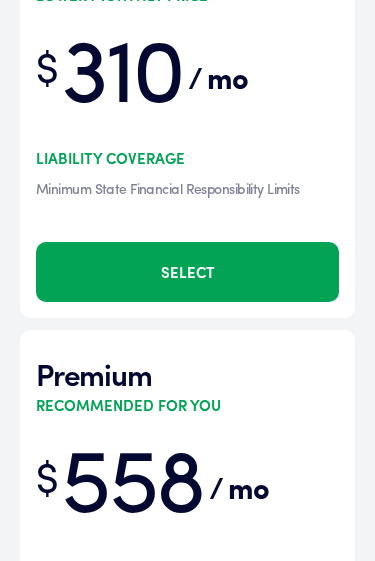 scroll, scrollTop: 4671, scrollLeft: 0, axis: vertical 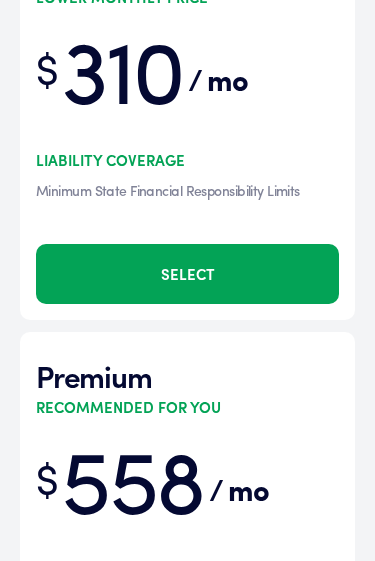 click on "Select" at bounding box center [187, 274] 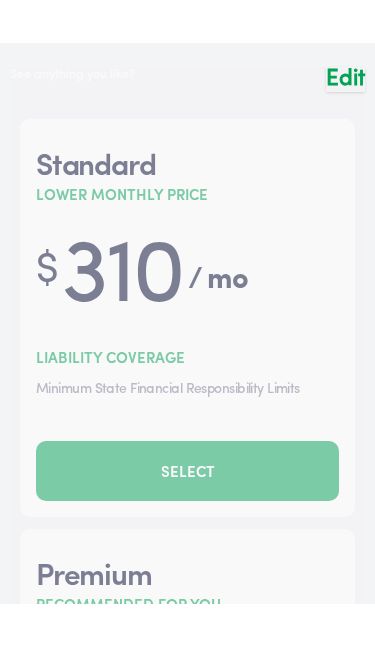 scroll, scrollTop: 4496, scrollLeft: 0, axis: vertical 